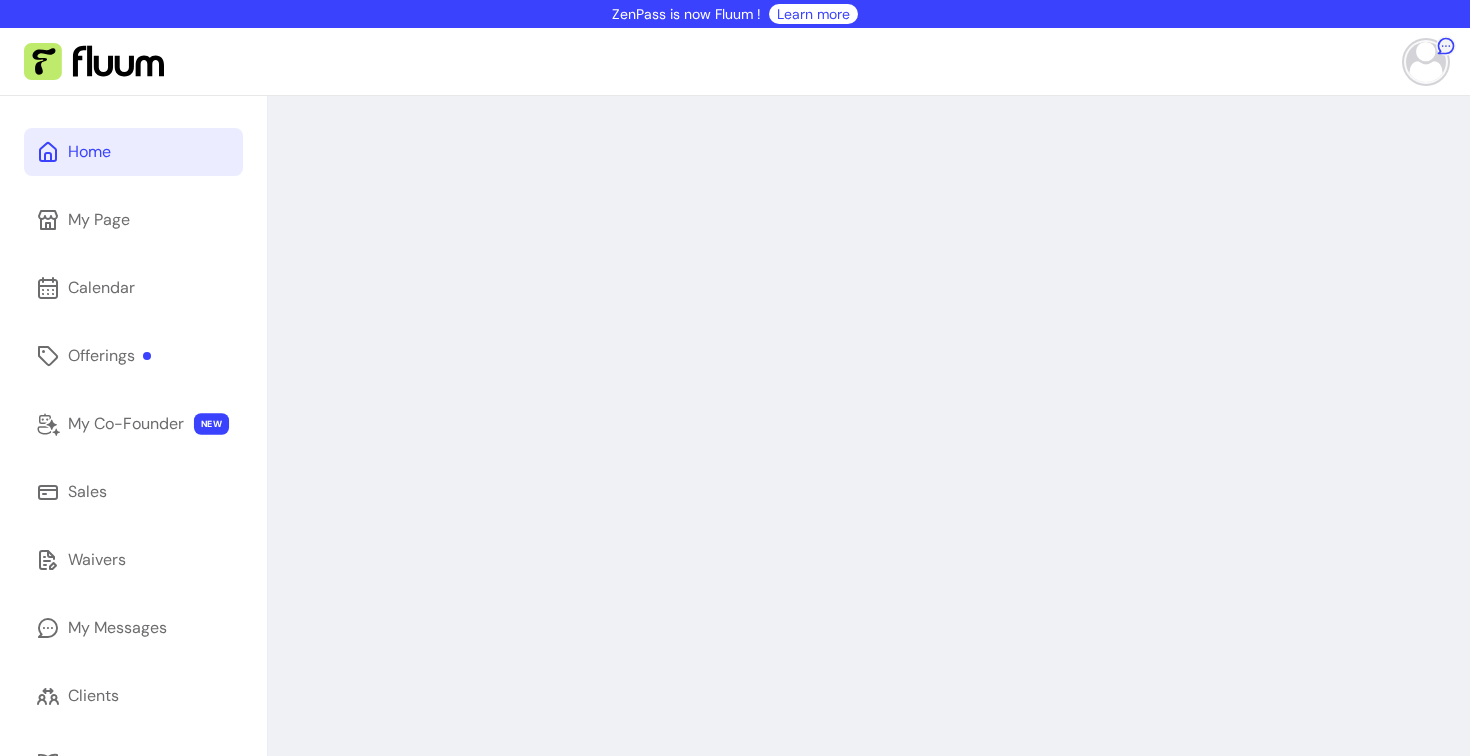 scroll, scrollTop: 0, scrollLeft: 0, axis: both 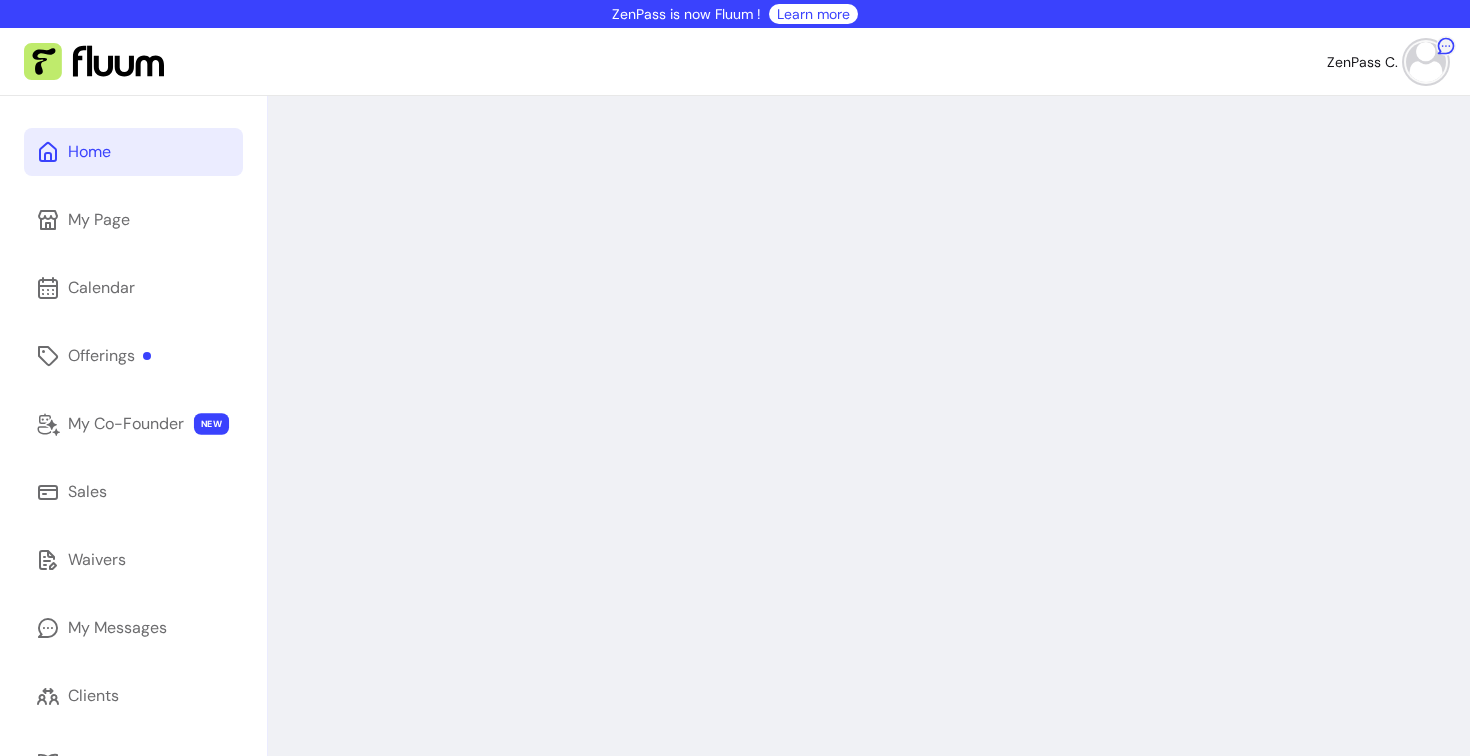 click at bounding box center (94, 62) 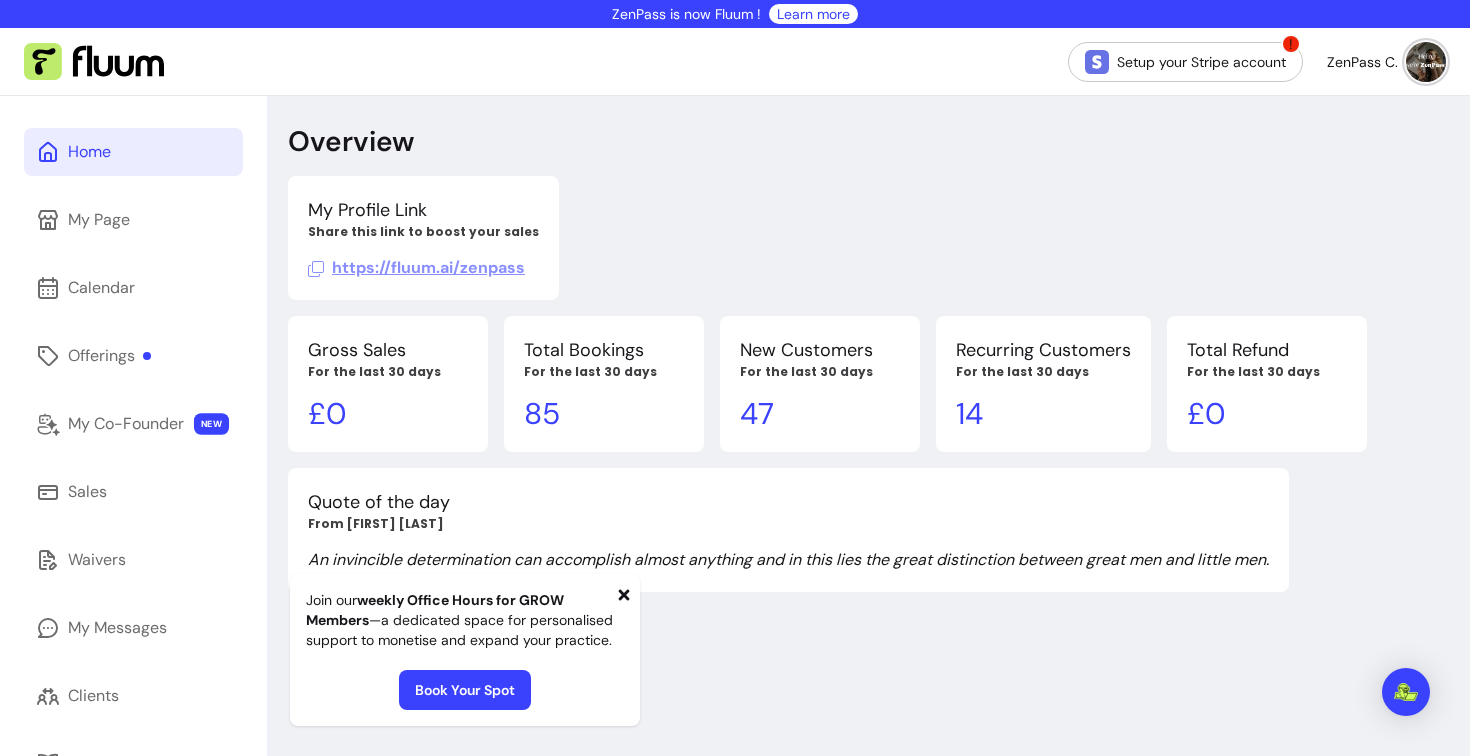 click at bounding box center (94, 62) 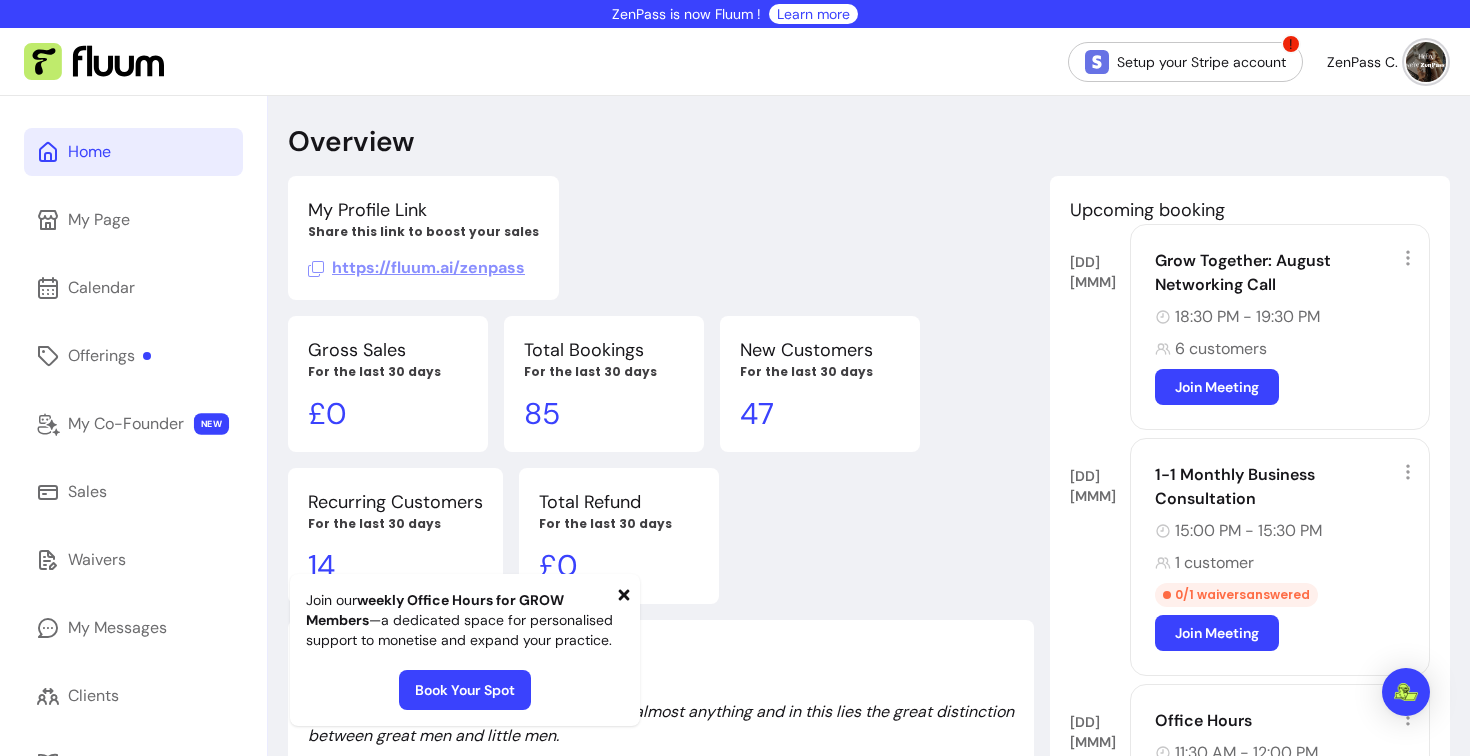 click on "Learn more" at bounding box center (813, 14) 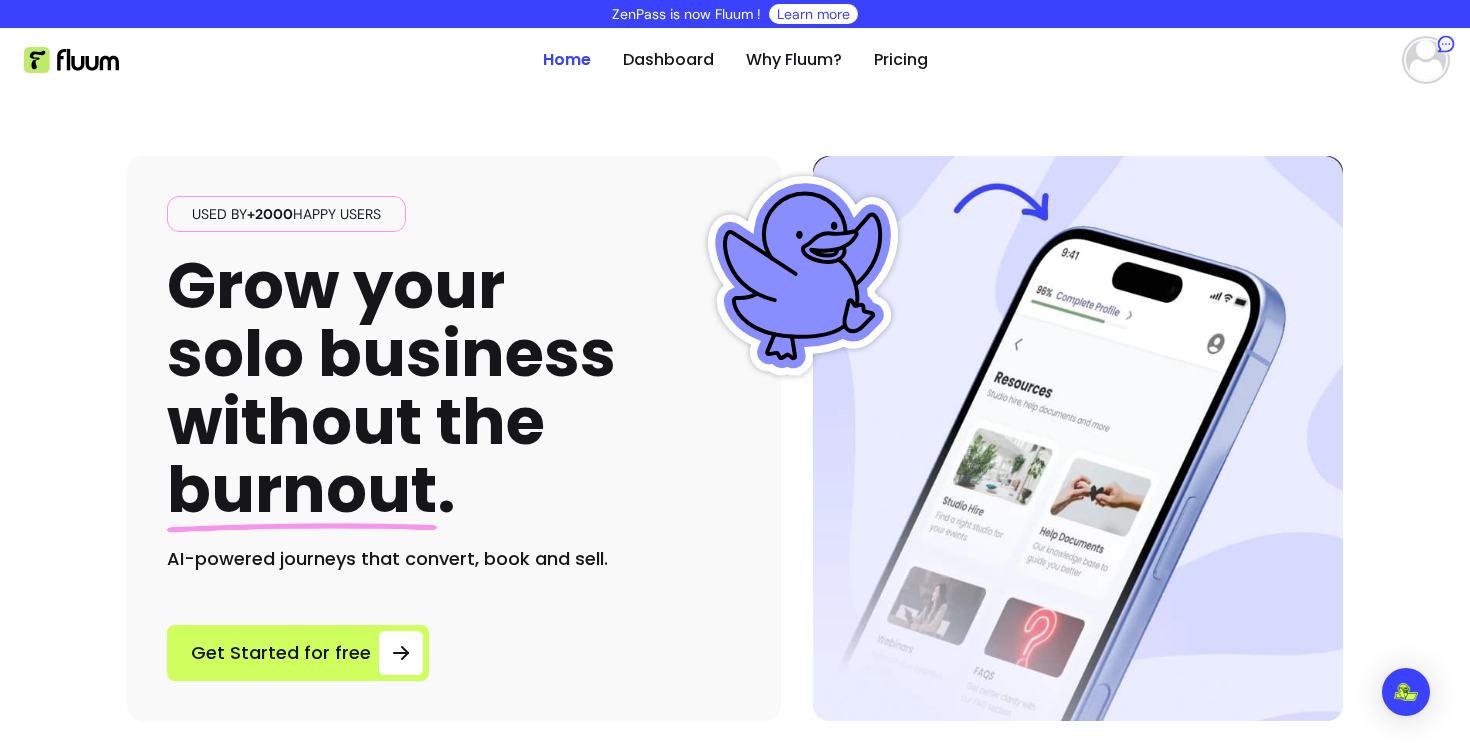 scroll, scrollTop: 0, scrollLeft: 0, axis: both 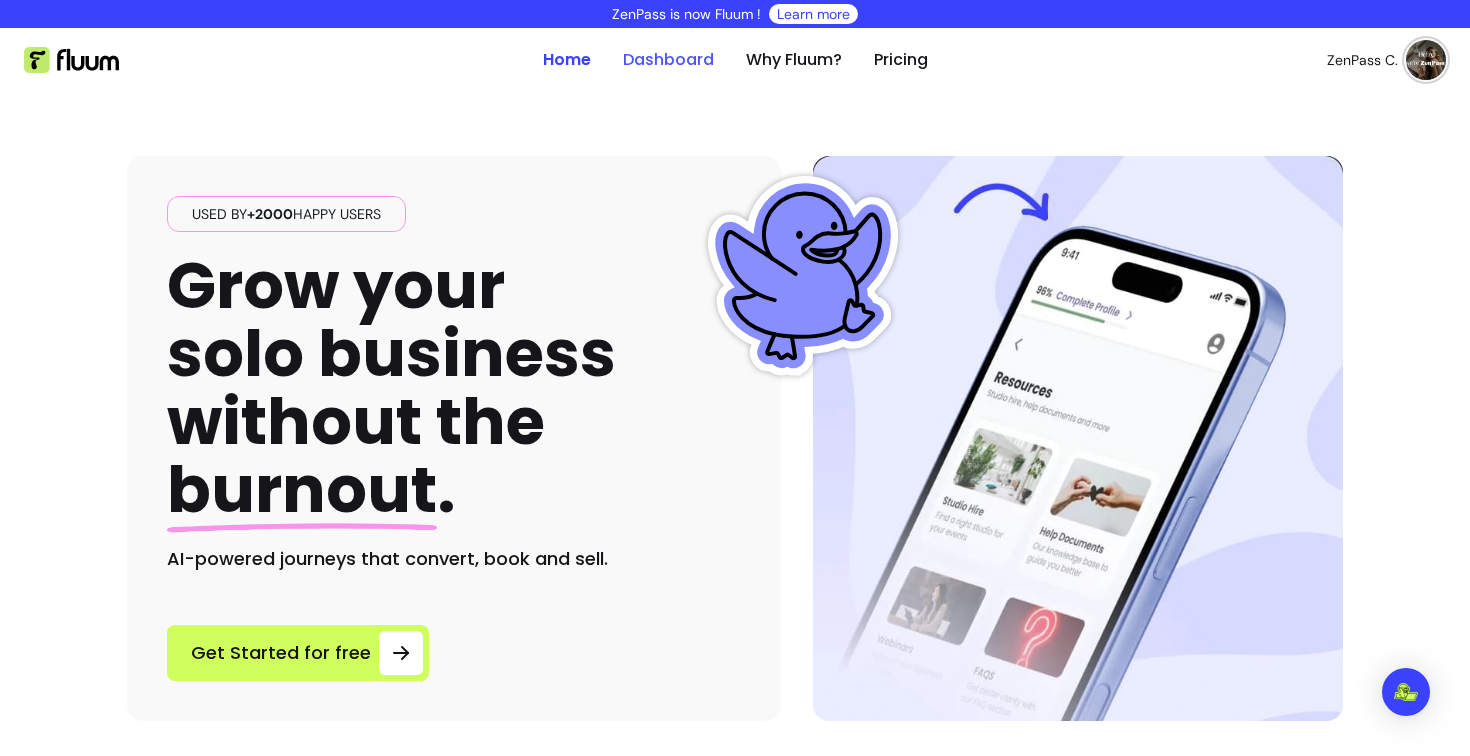 click on "Dashboard" at bounding box center (668, 60) 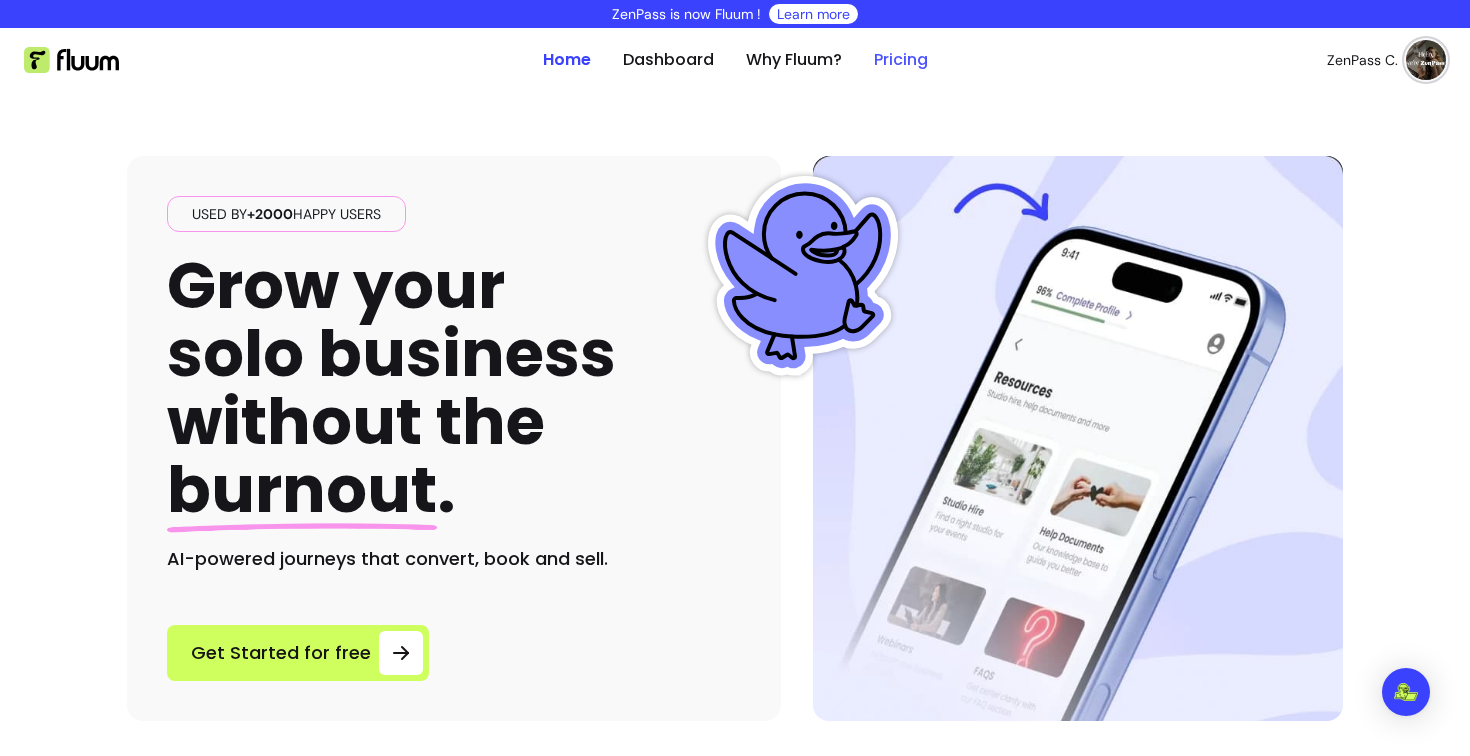 click on "Pricing" at bounding box center [901, 60] 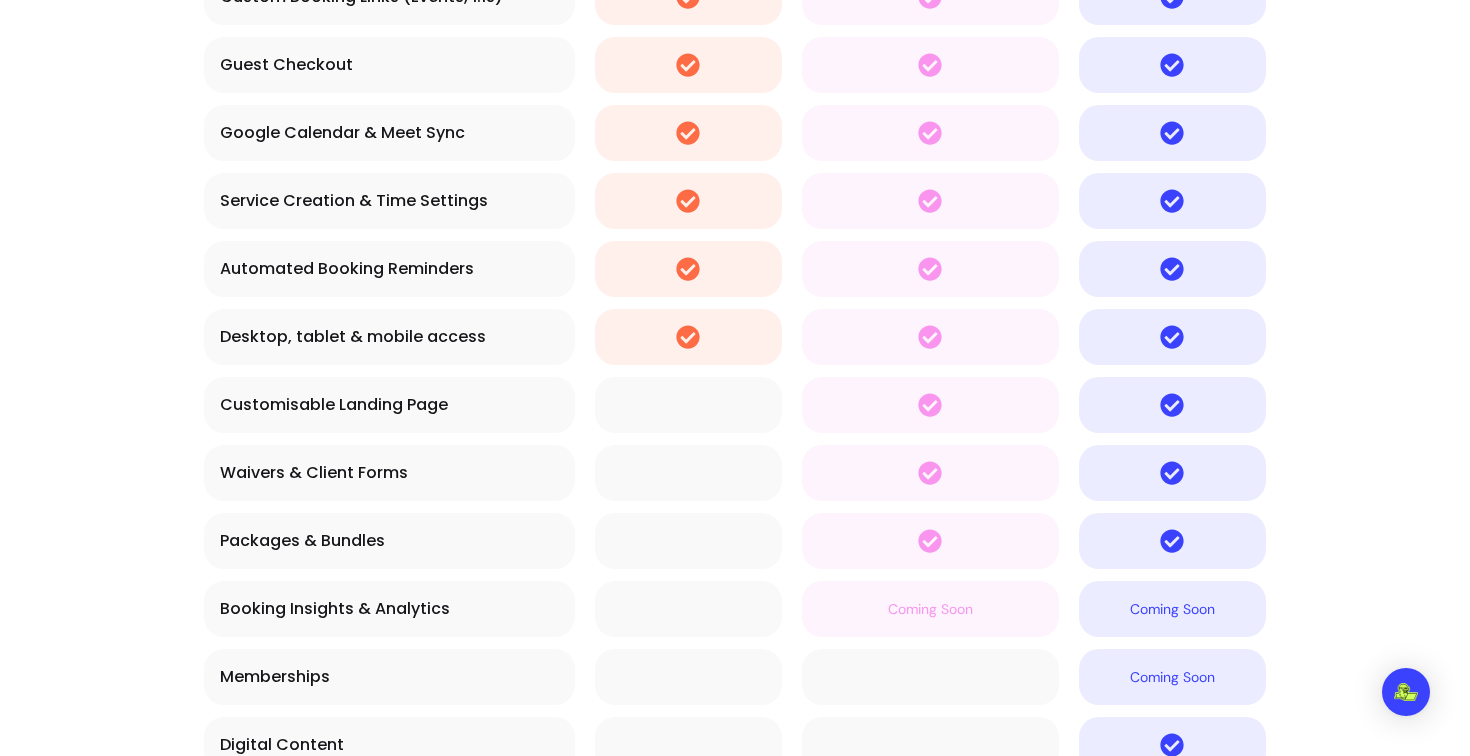 scroll, scrollTop: 4085, scrollLeft: 0, axis: vertical 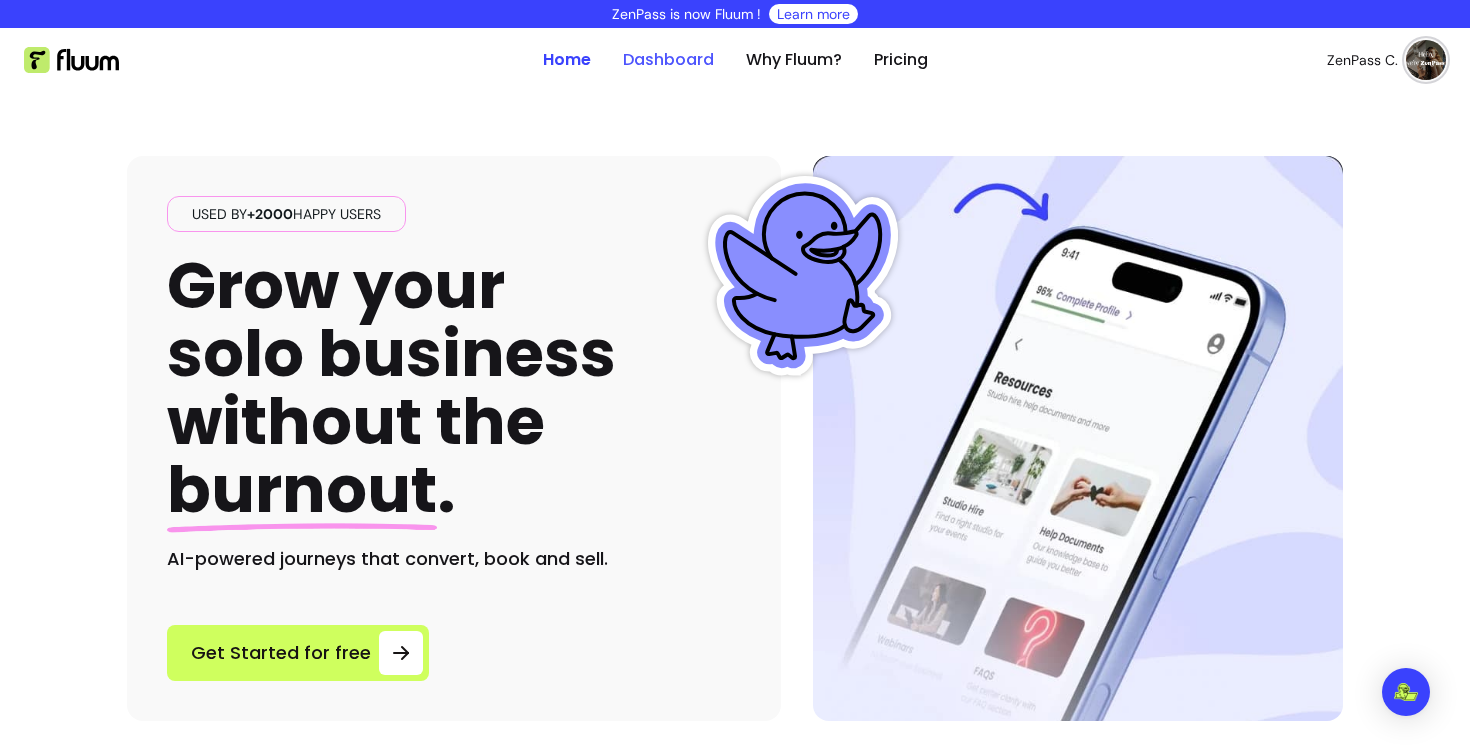 click on "Dashboard" at bounding box center [668, 60] 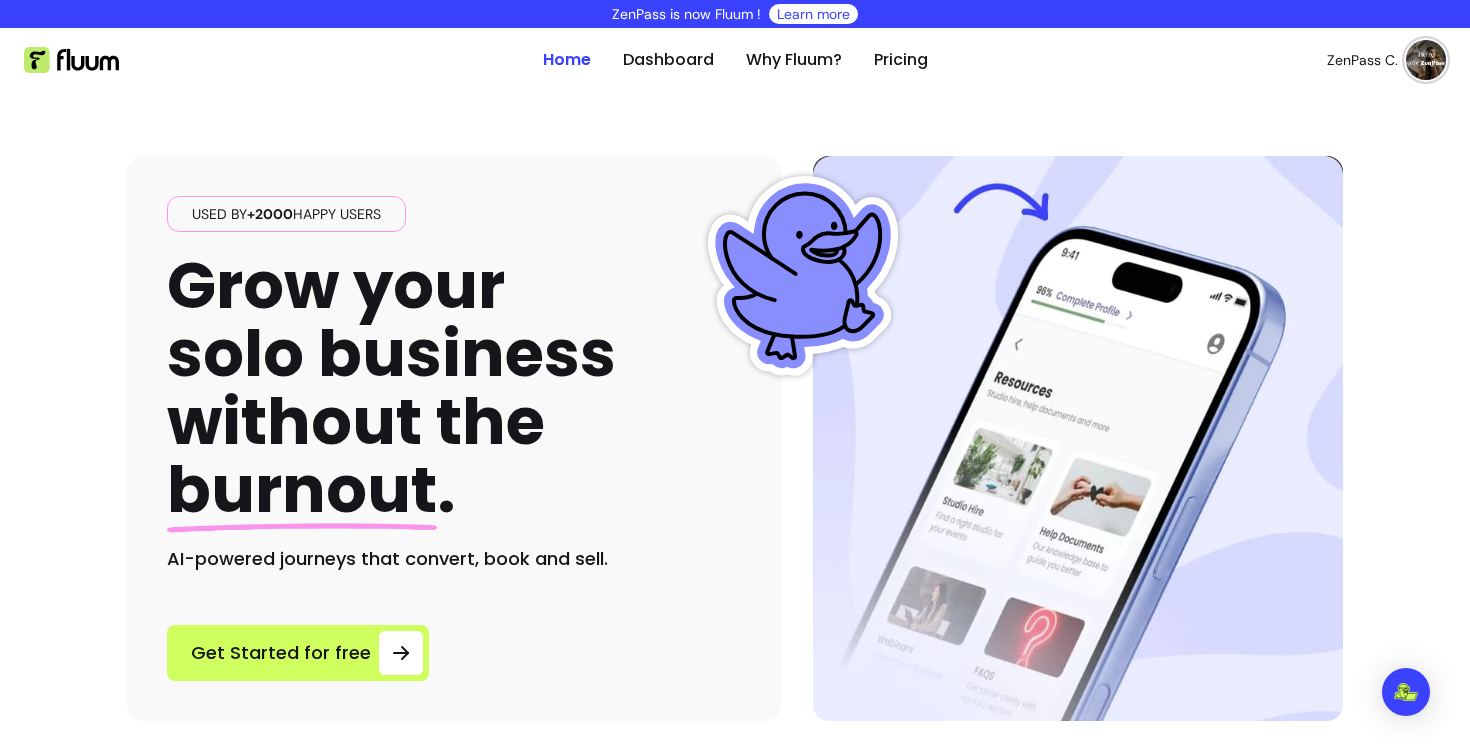 click at bounding box center [1426, 60] 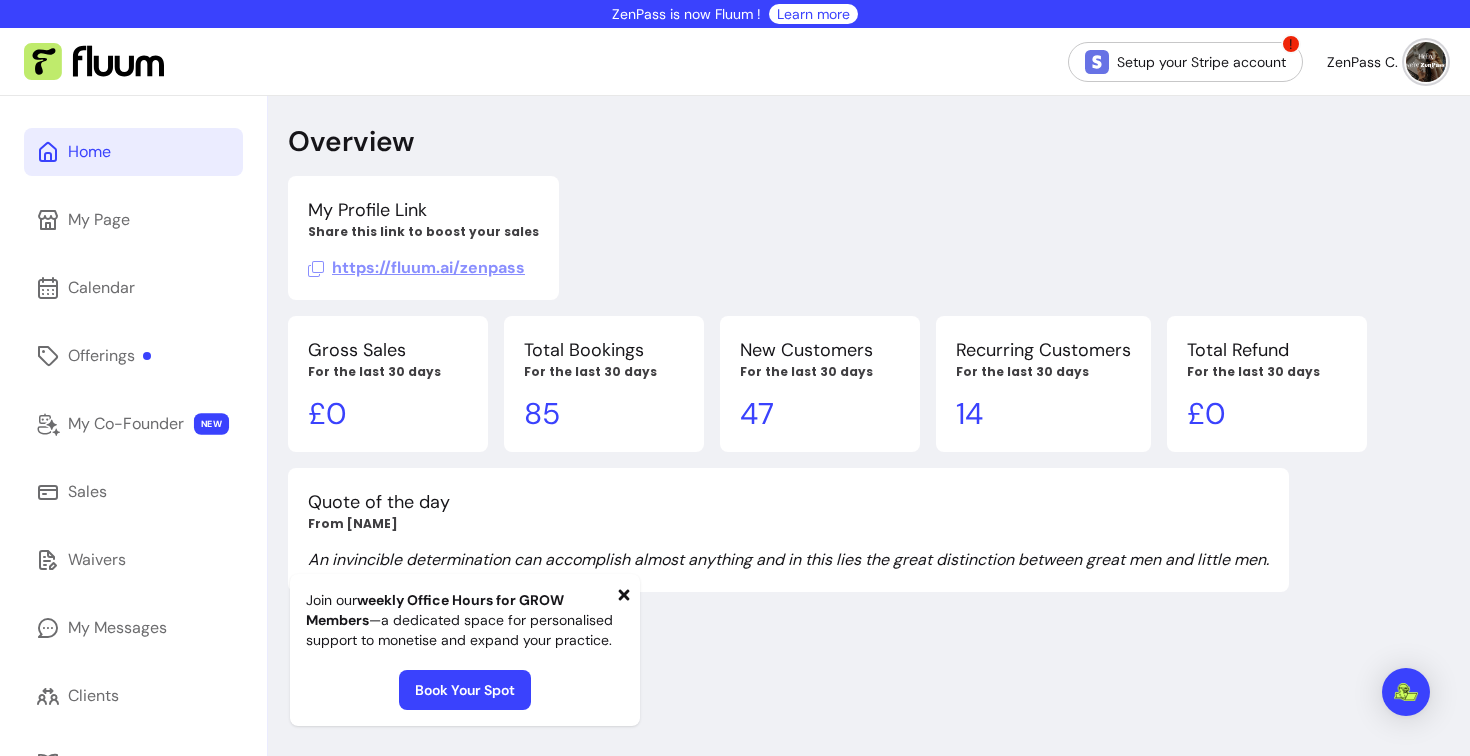 click on "My Profile Link Share this link to boost your sales https://fluum.ai/zenpass" at bounding box center [827, 238] 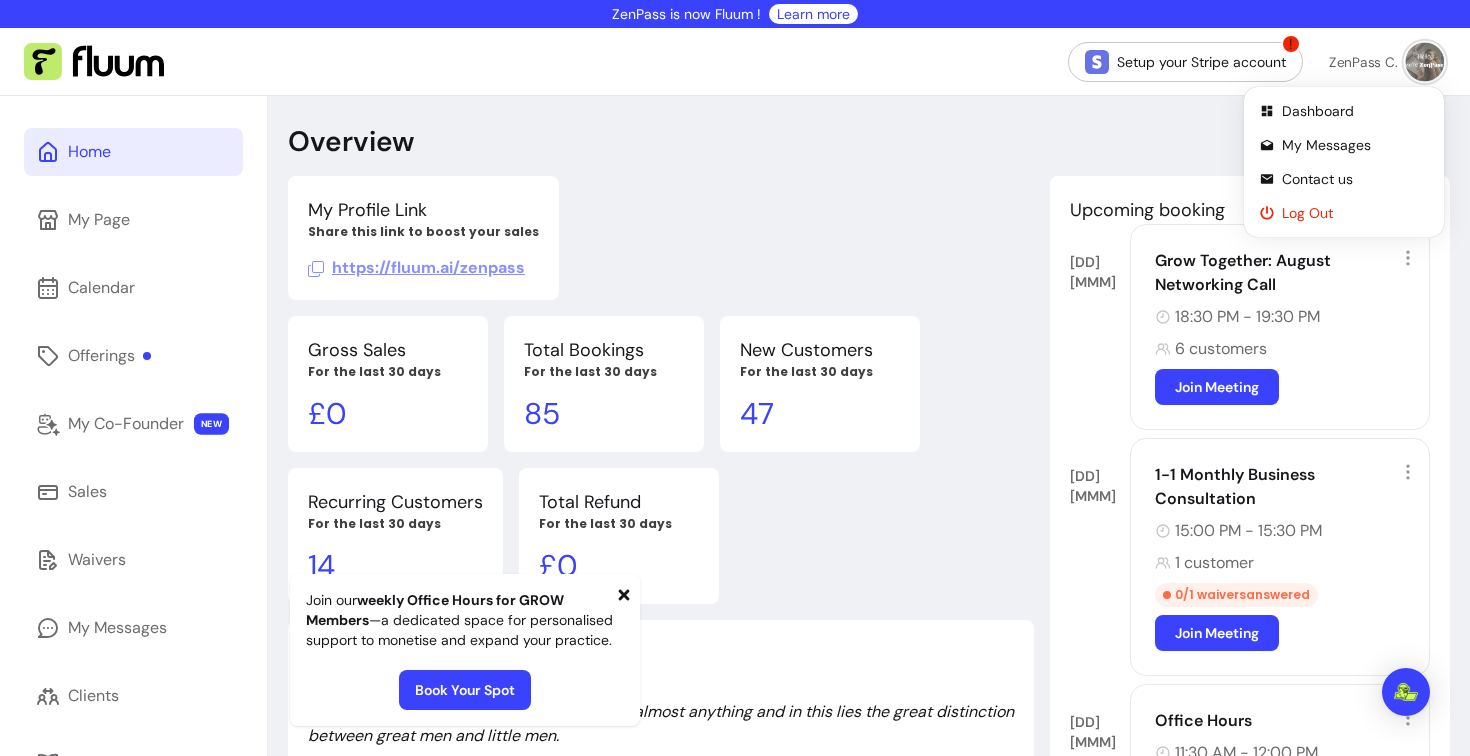 click on "Log Out" at bounding box center (1355, 213) 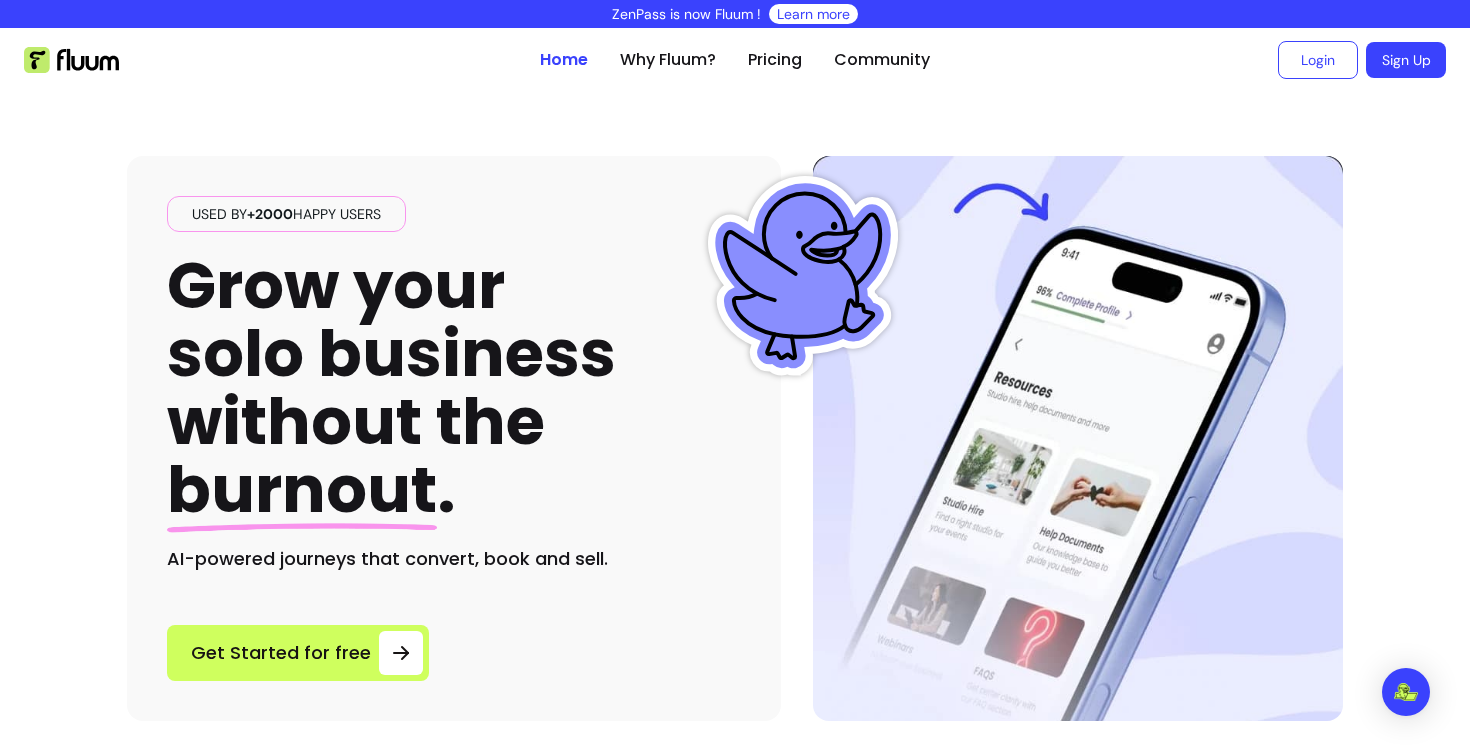 click on "Home Why Fluum? Pricing Community" at bounding box center (735, 60) 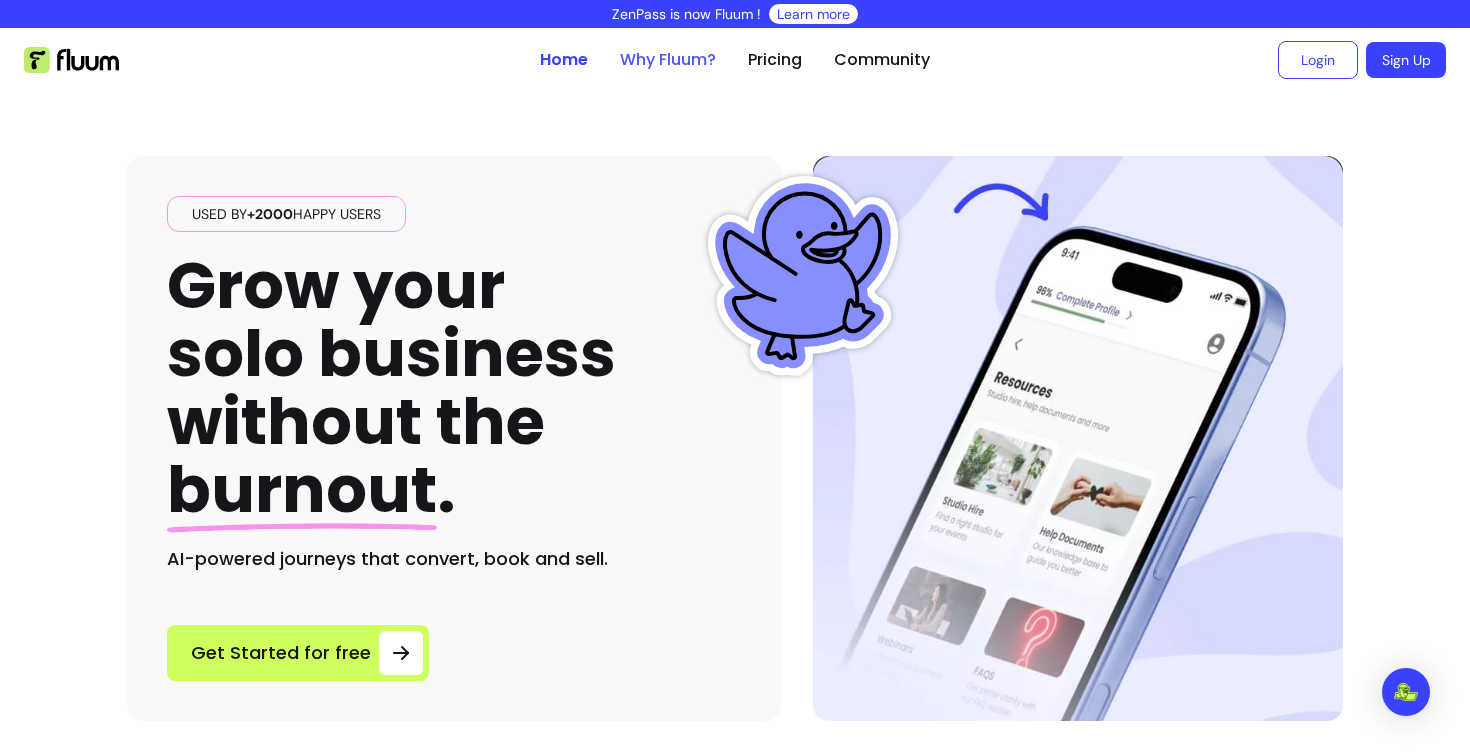 click on "Why Fluum?" at bounding box center (668, 60) 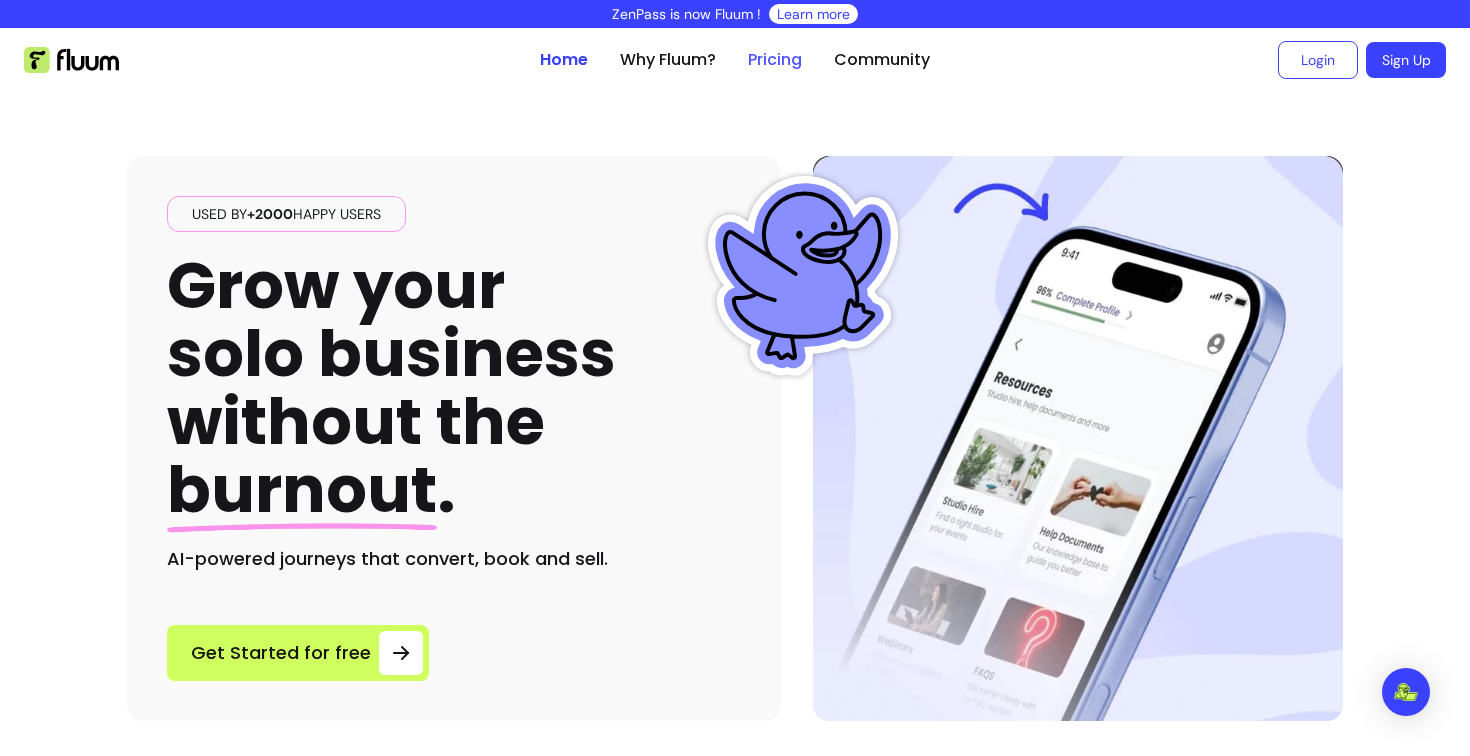 click on "Pricing" at bounding box center [775, 60] 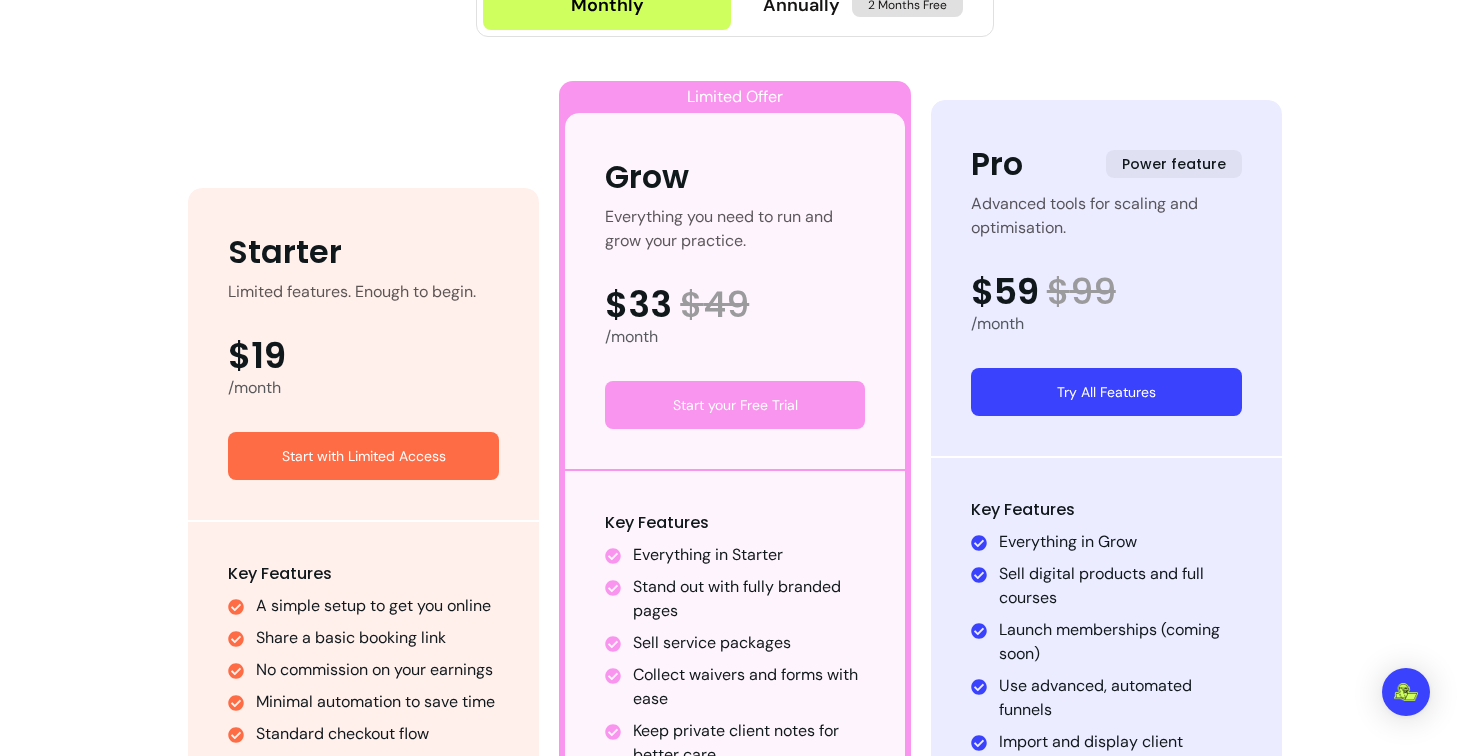 scroll, scrollTop: 935, scrollLeft: 0, axis: vertical 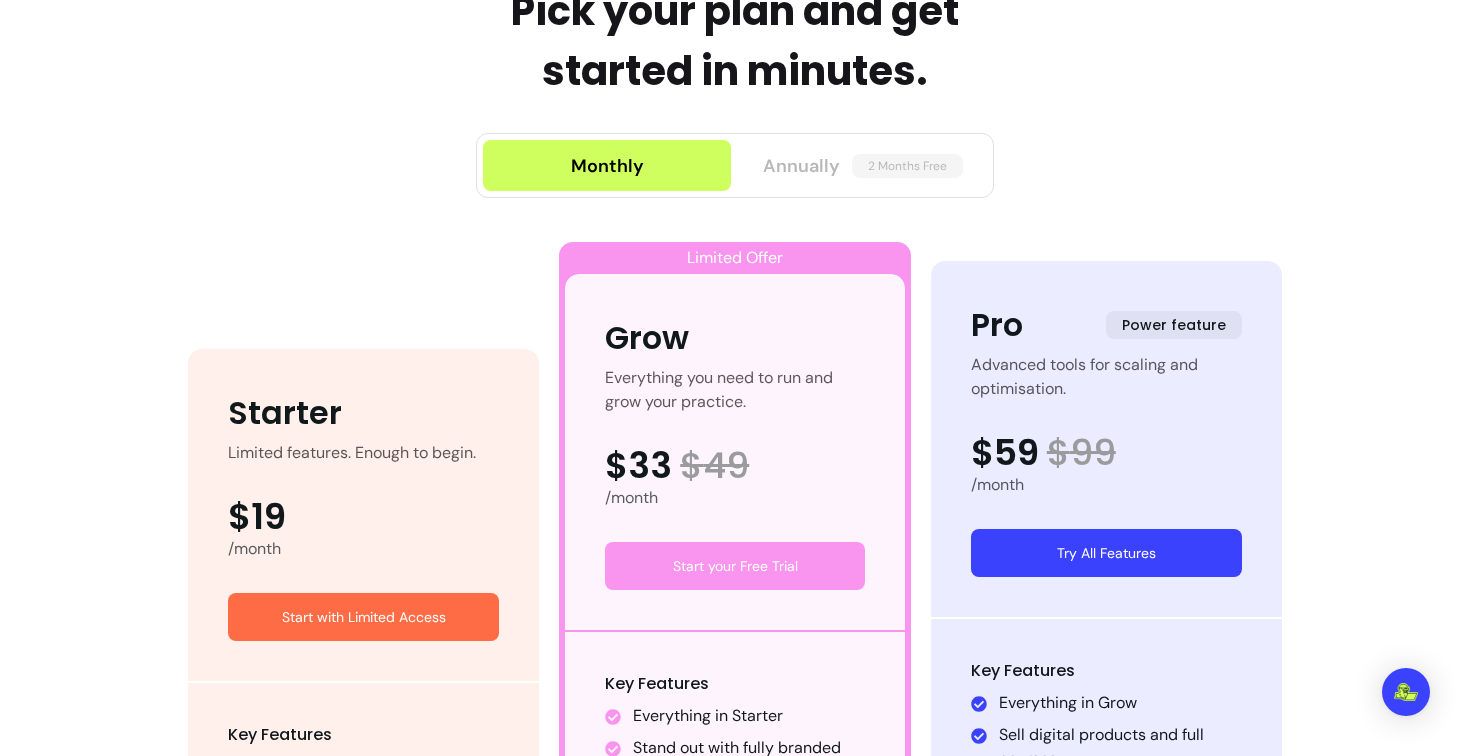 click on "Annually" at bounding box center (801, 166) 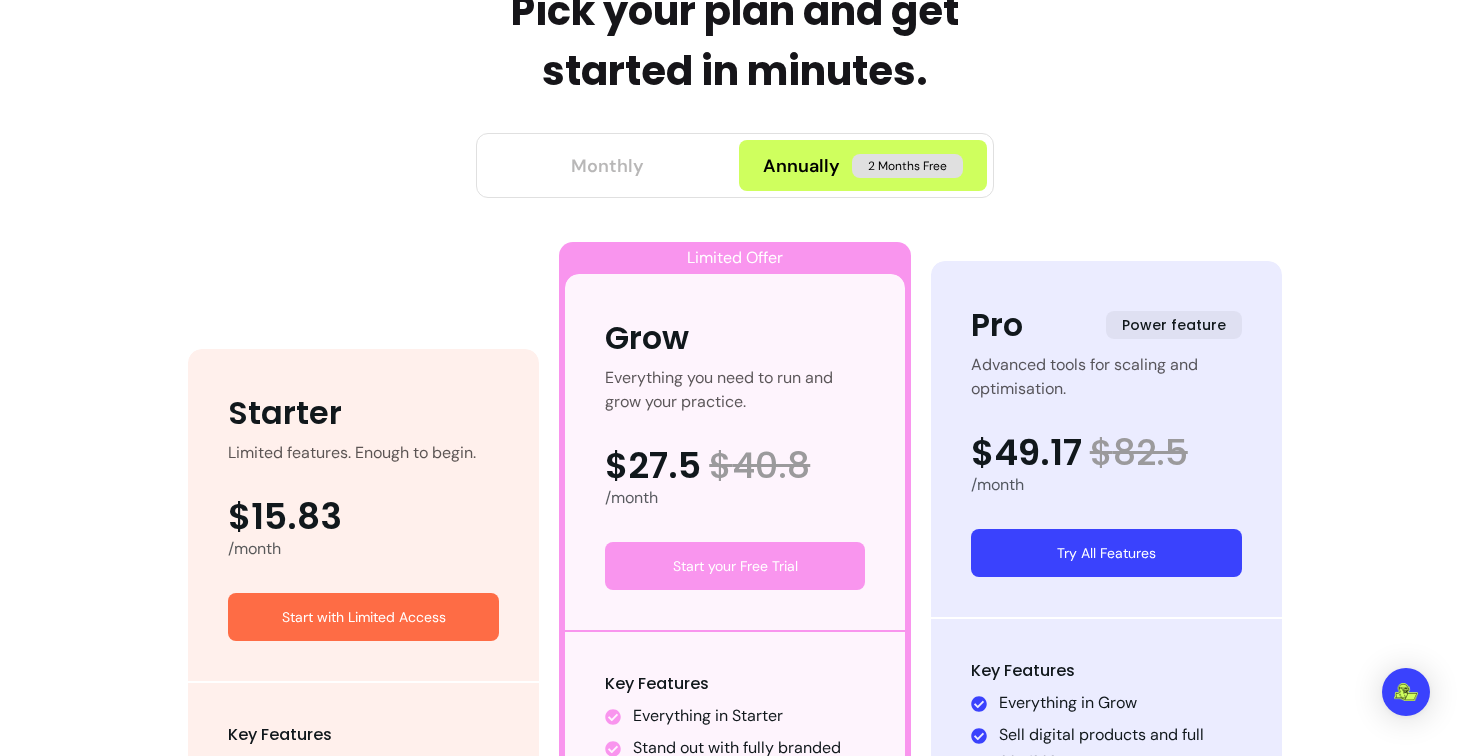 click on "Monthly" at bounding box center [607, 166] 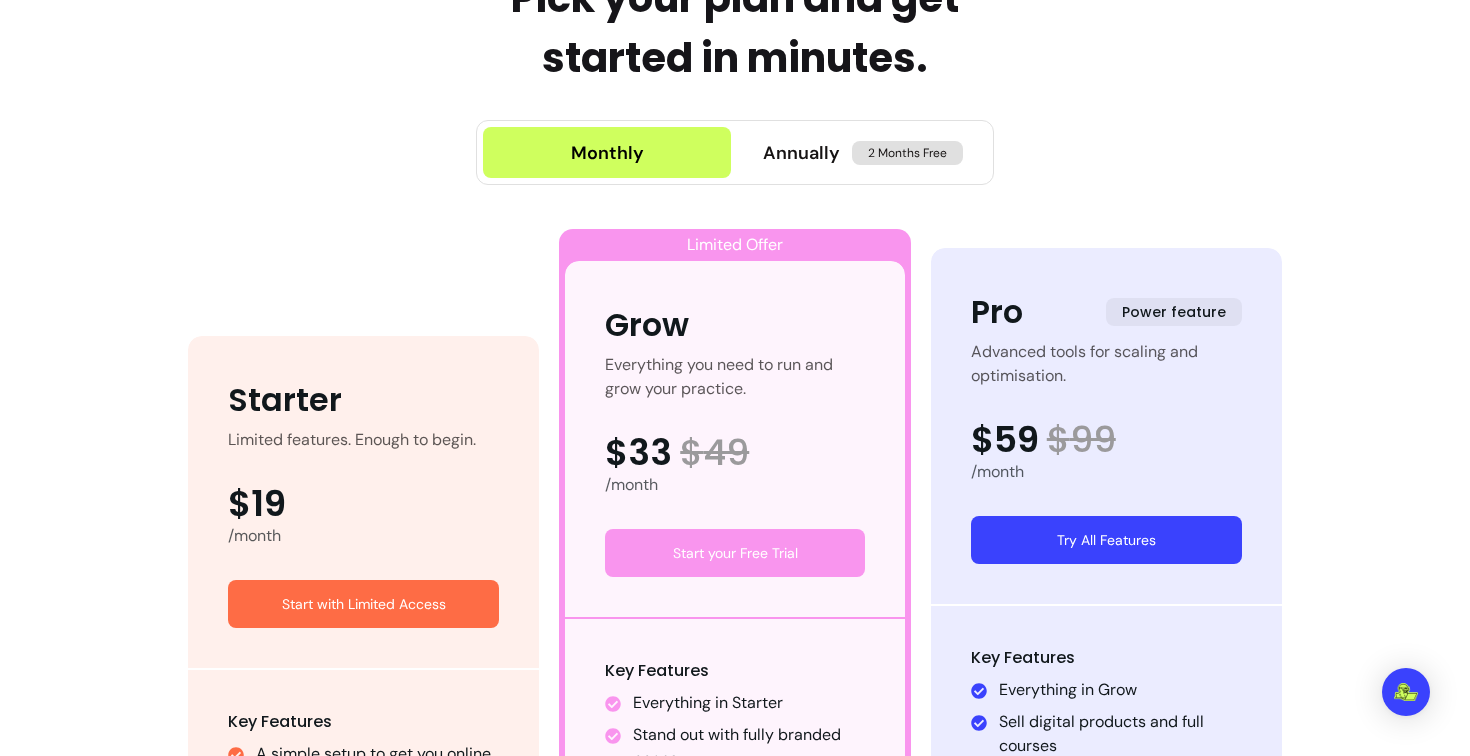 scroll, scrollTop: 938, scrollLeft: 0, axis: vertical 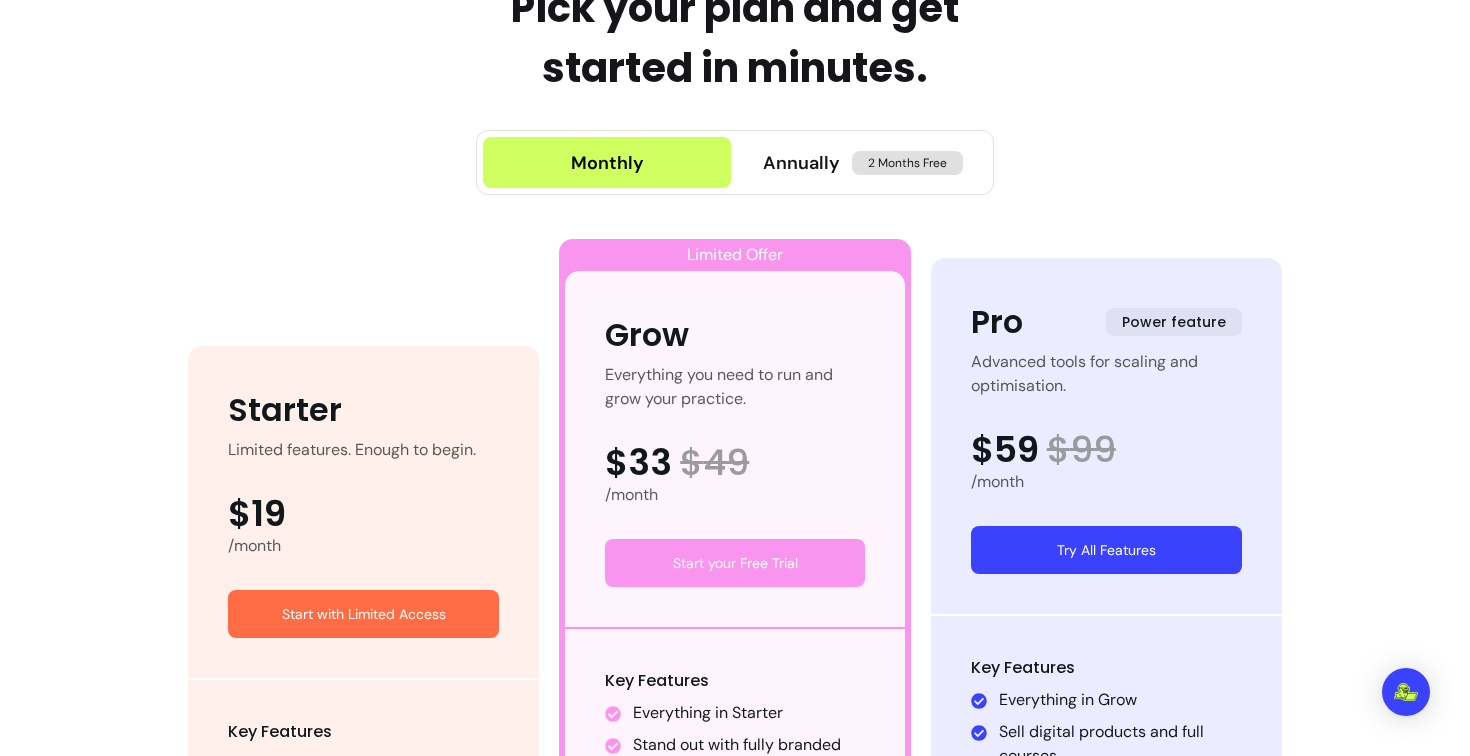 type 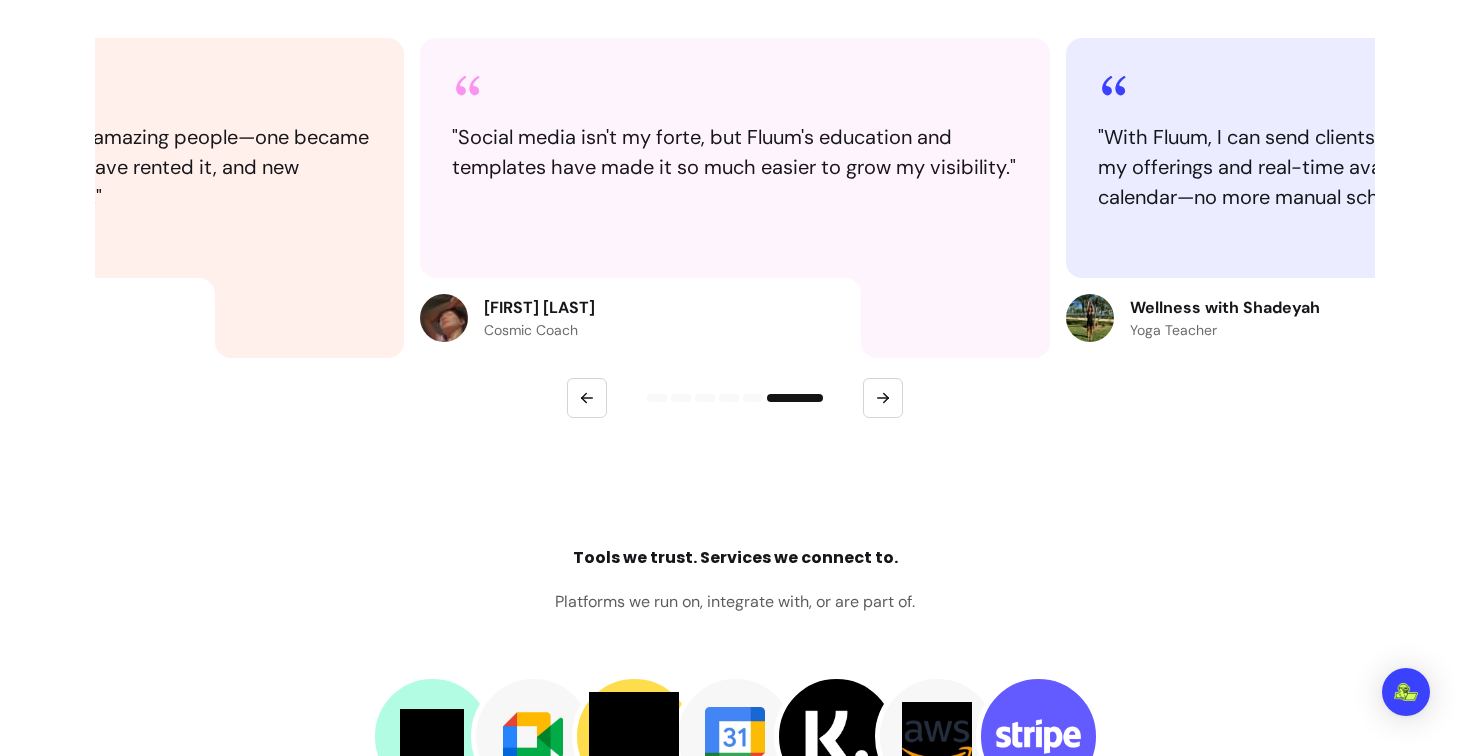 scroll, scrollTop: 2420, scrollLeft: 0, axis: vertical 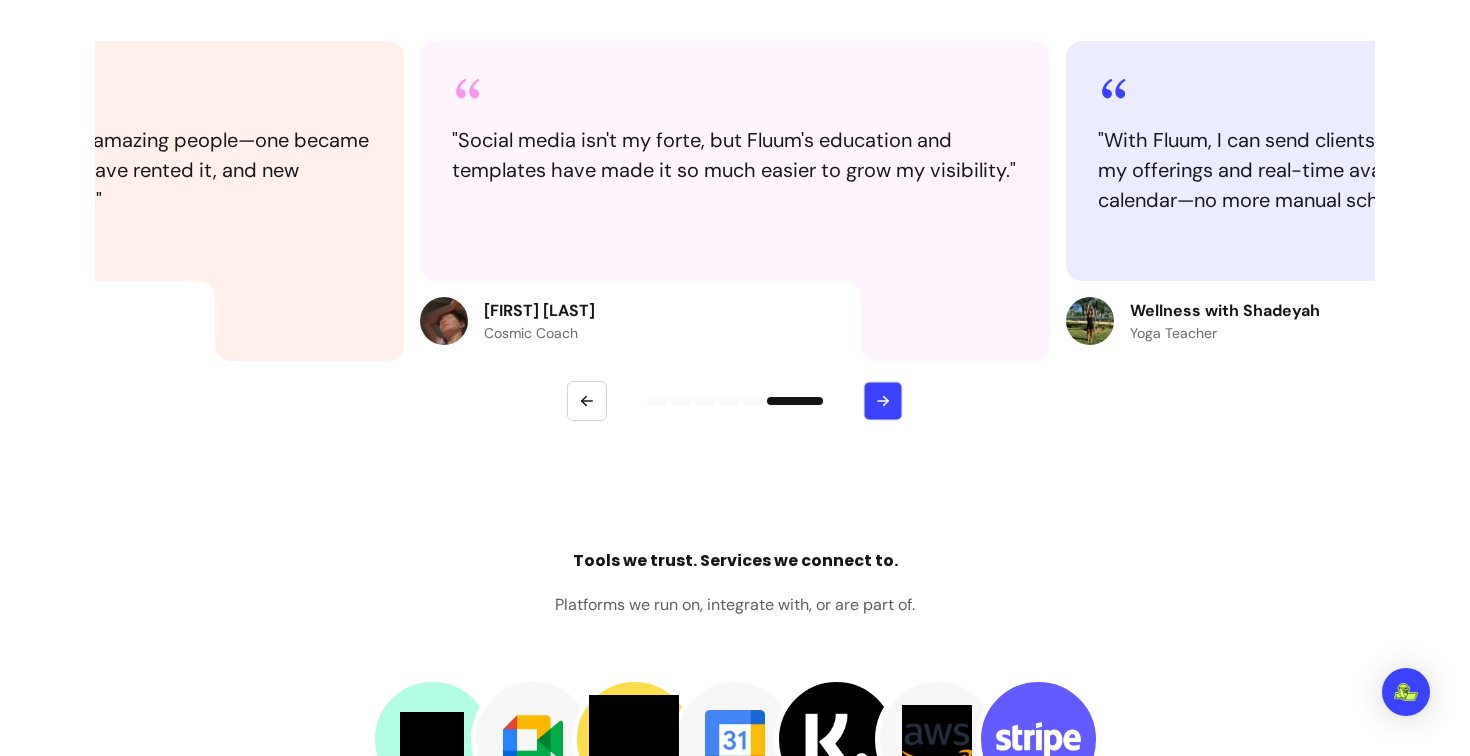 click 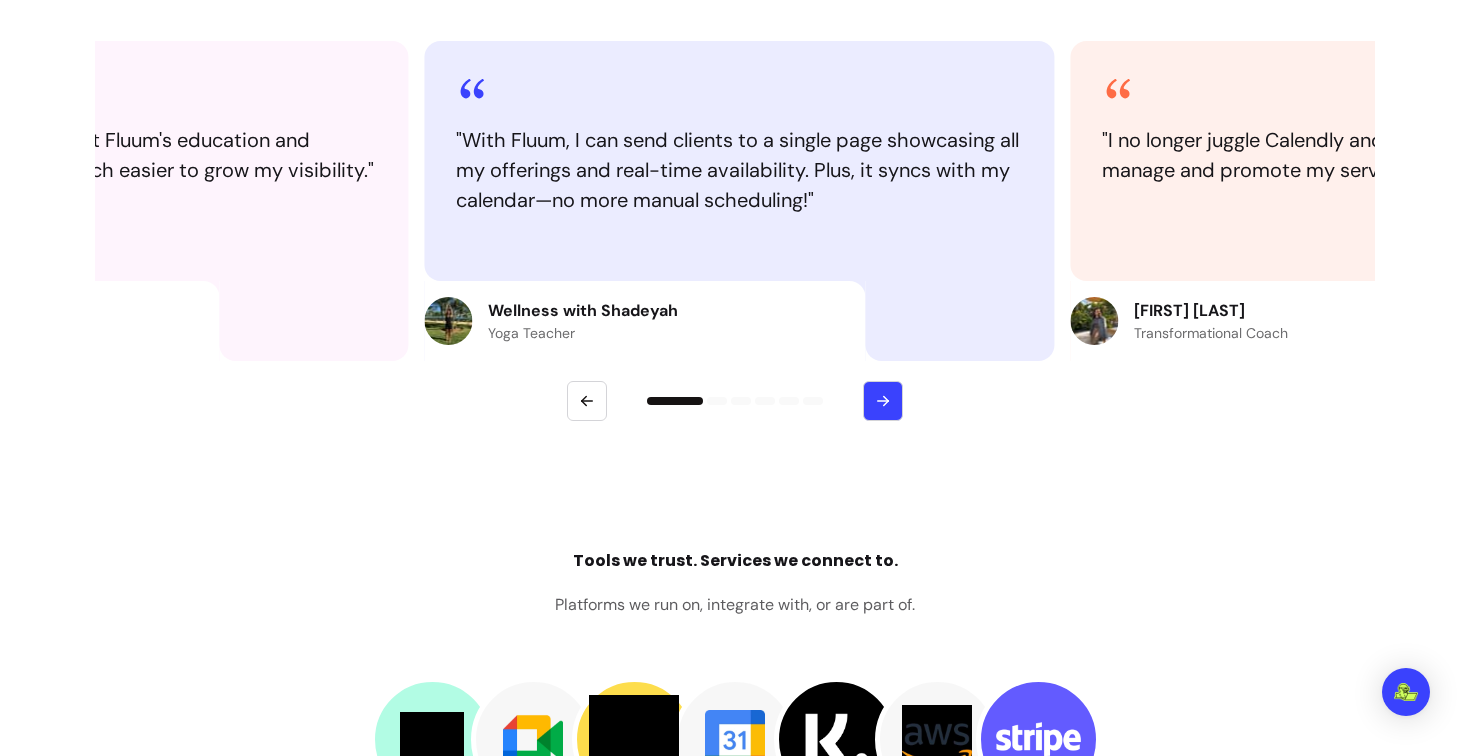 click 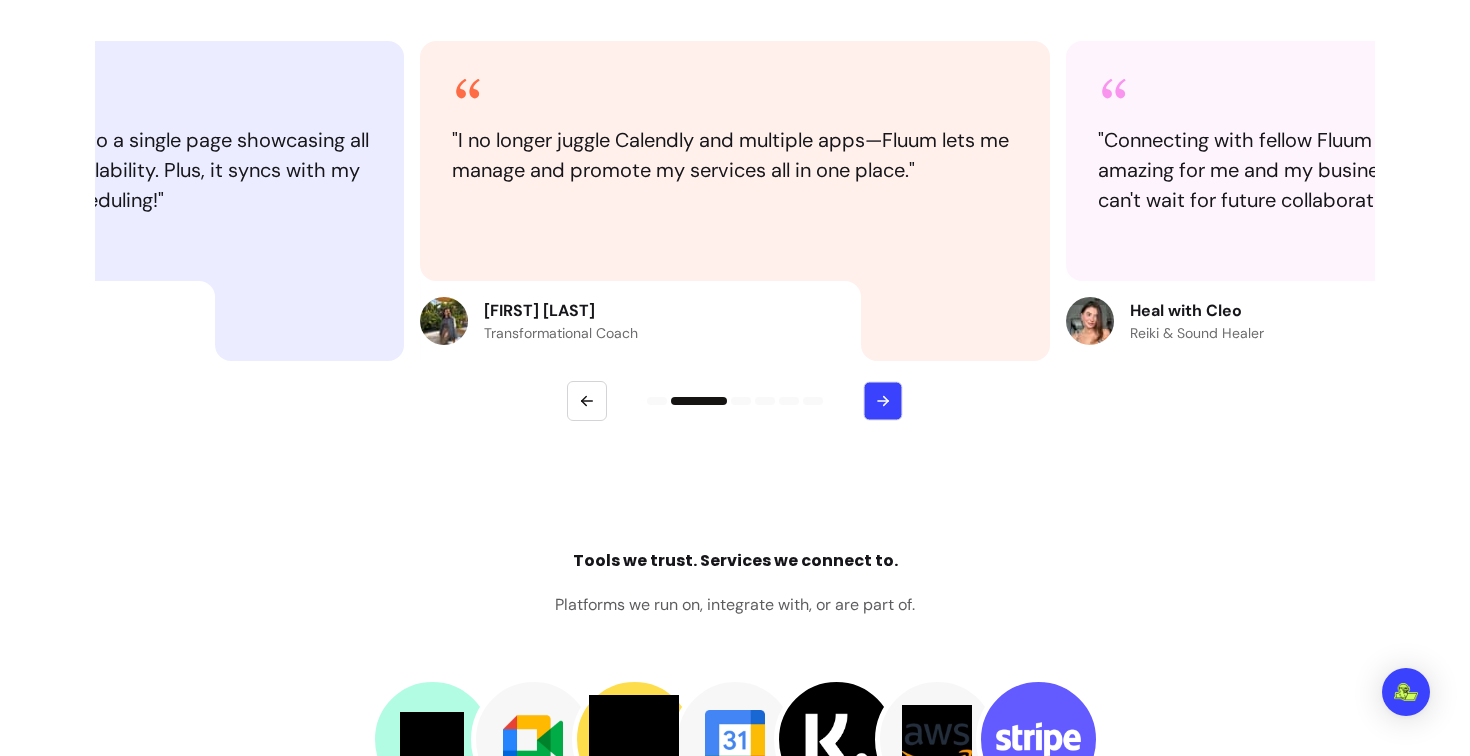 click 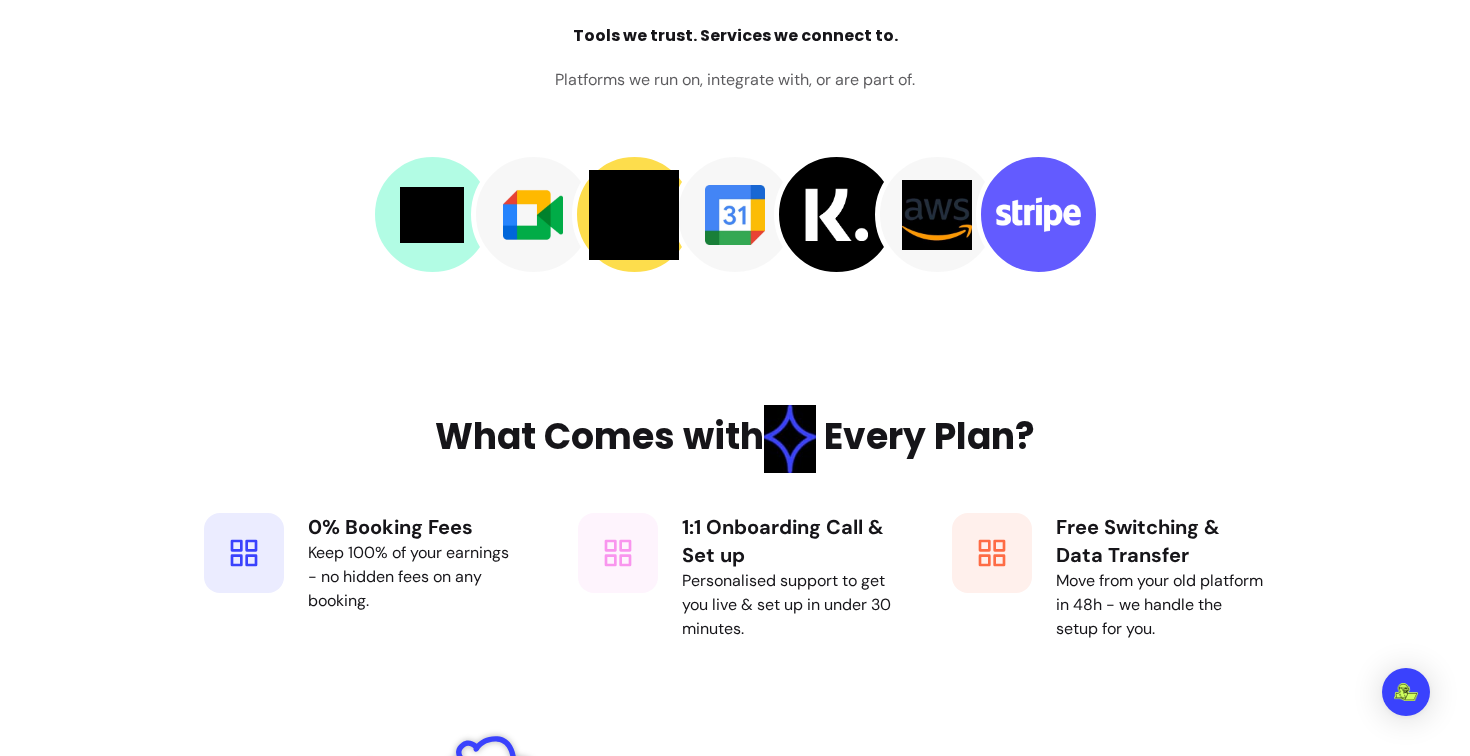 scroll, scrollTop: 2943, scrollLeft: 0, axis: vertical 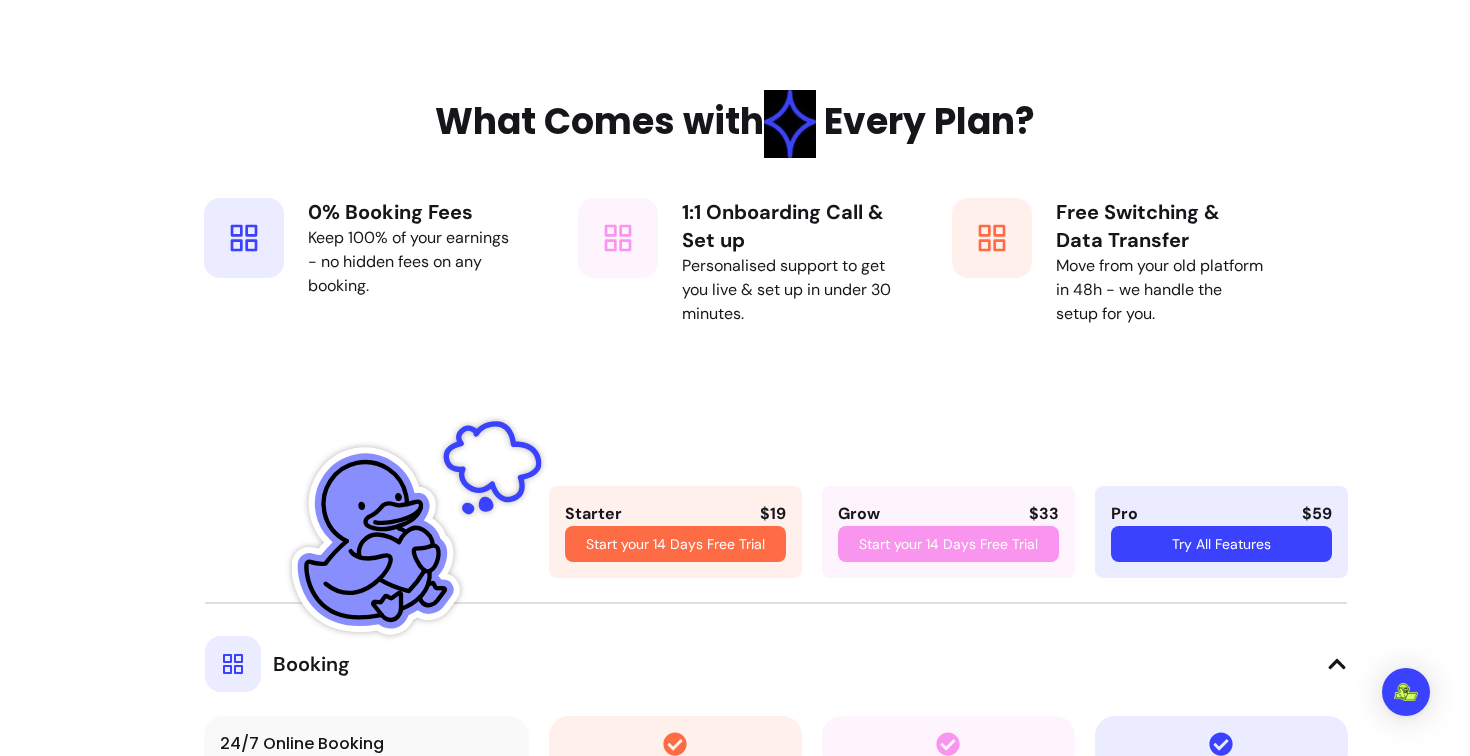 type 